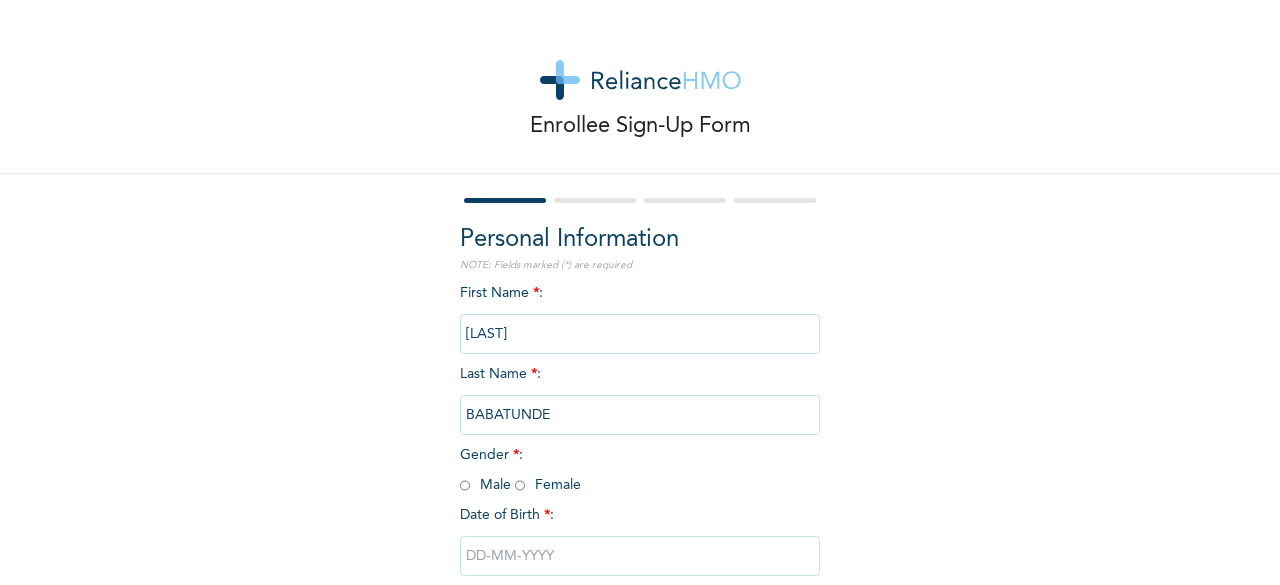 scroll, scrollTop: 0, scrollLeft: 0, axis: both 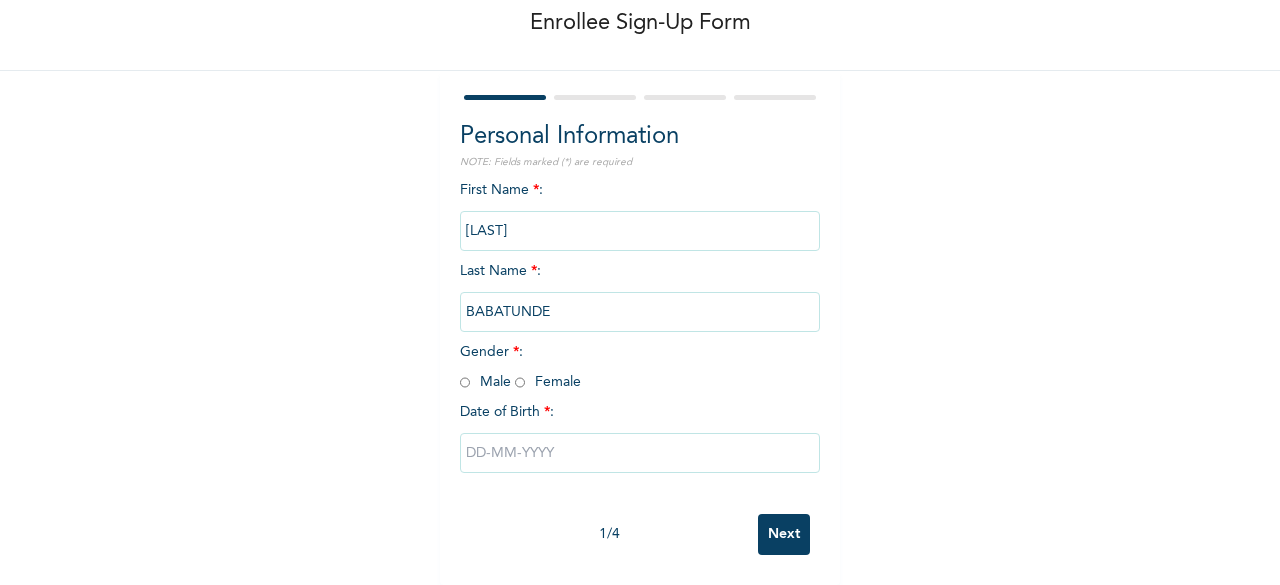click at bounding box center [465, 382] 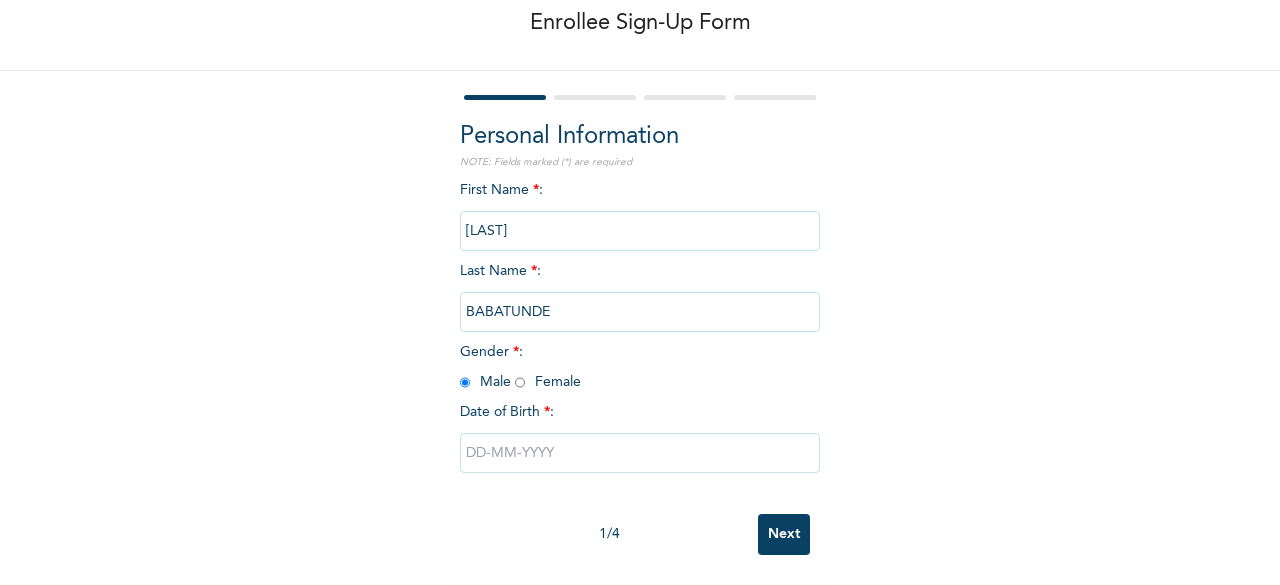radio on "true" 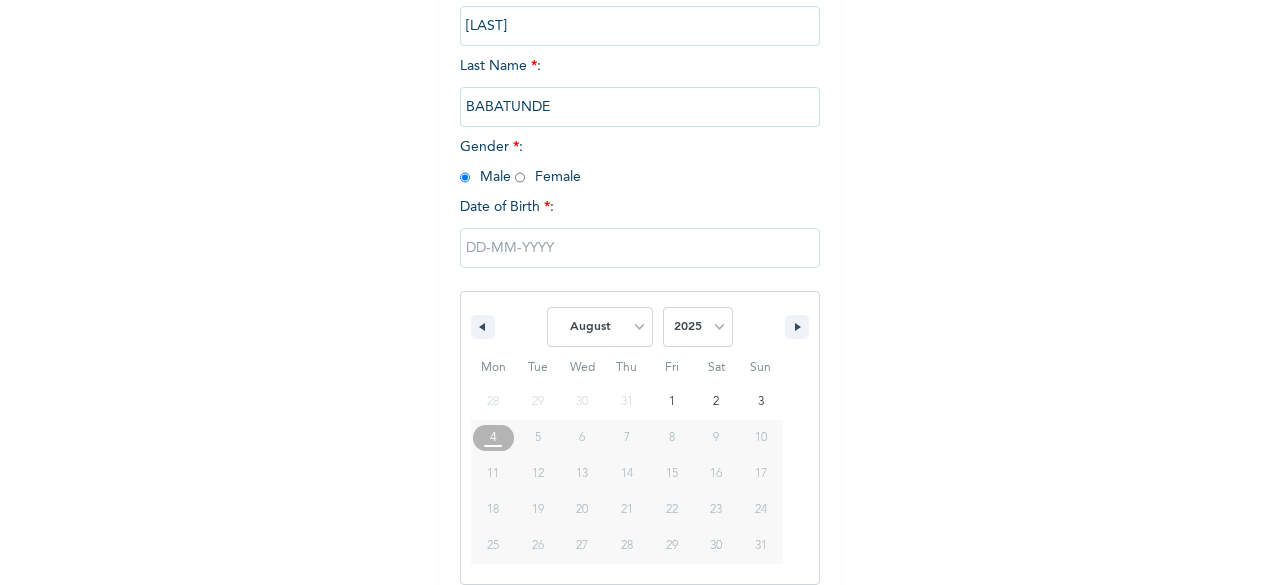 scroll, scrollTop: 325, scrollLeft: 0, axis: vertical 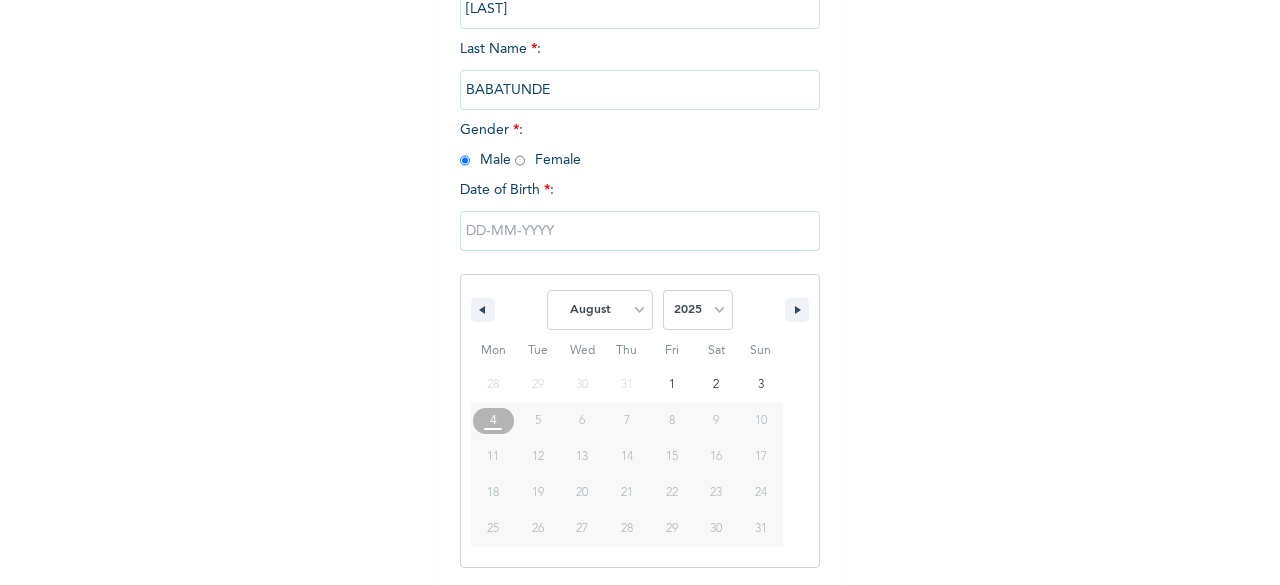 click at bounding box center (640, 231) 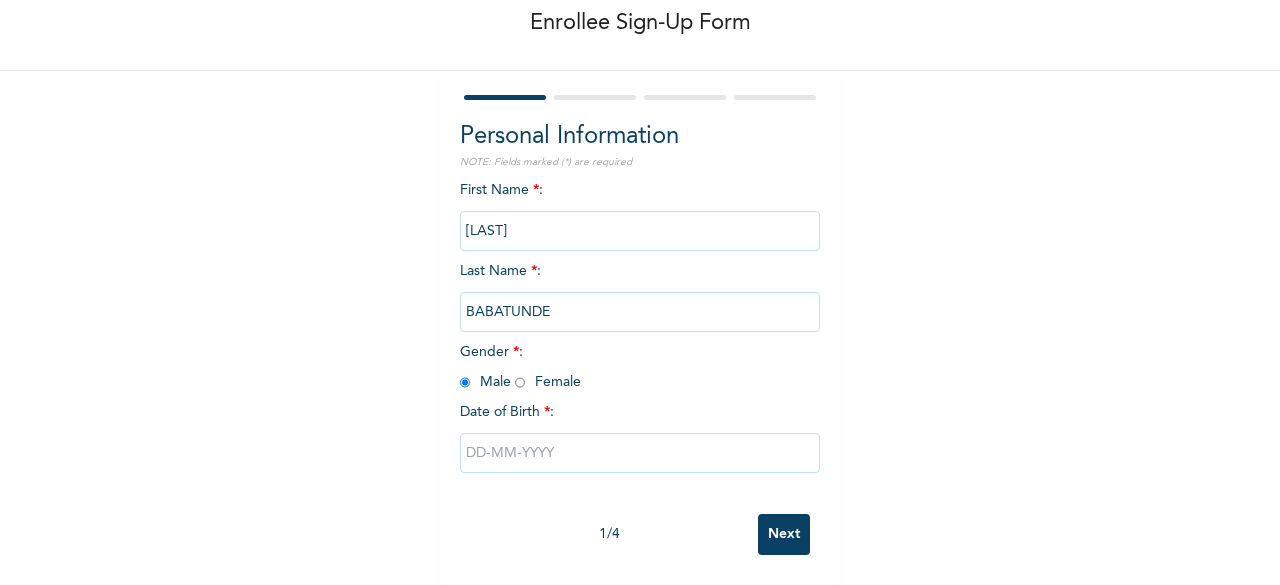 click at bounding box center [640, 453] 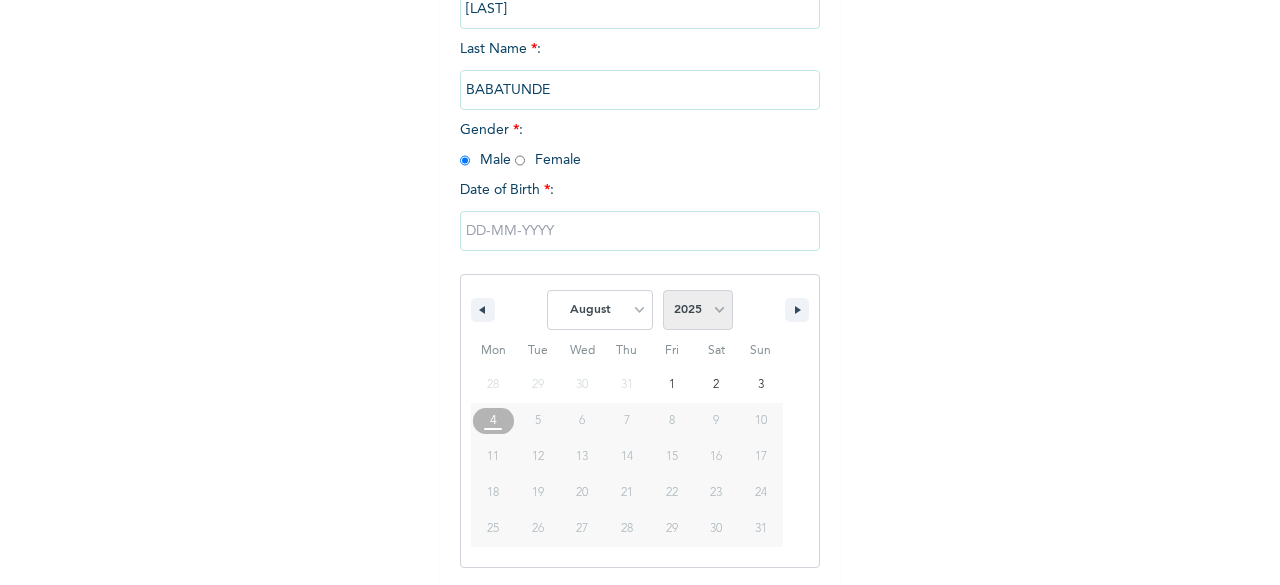 click on "2025 2024 2023 2022 2021 2020 2019 2018 2017 2016 2015 2014 2013 2012 2011 2010 2009 2008 2007 2006 2005 2004 2003 2002 2001 2000 1999 1998 1997 1996 1995 1994 1993 1992 1991 1990 1989 1988 1987 1986 1985 1984 1983 1982 1981 1980 1979 1978 1977 1976 1975 1974 1973 1972 1971 1970 1969 1968 1967 1966 1965 1964 1963 1962 1961 1960" at bounding box center (698, 310) 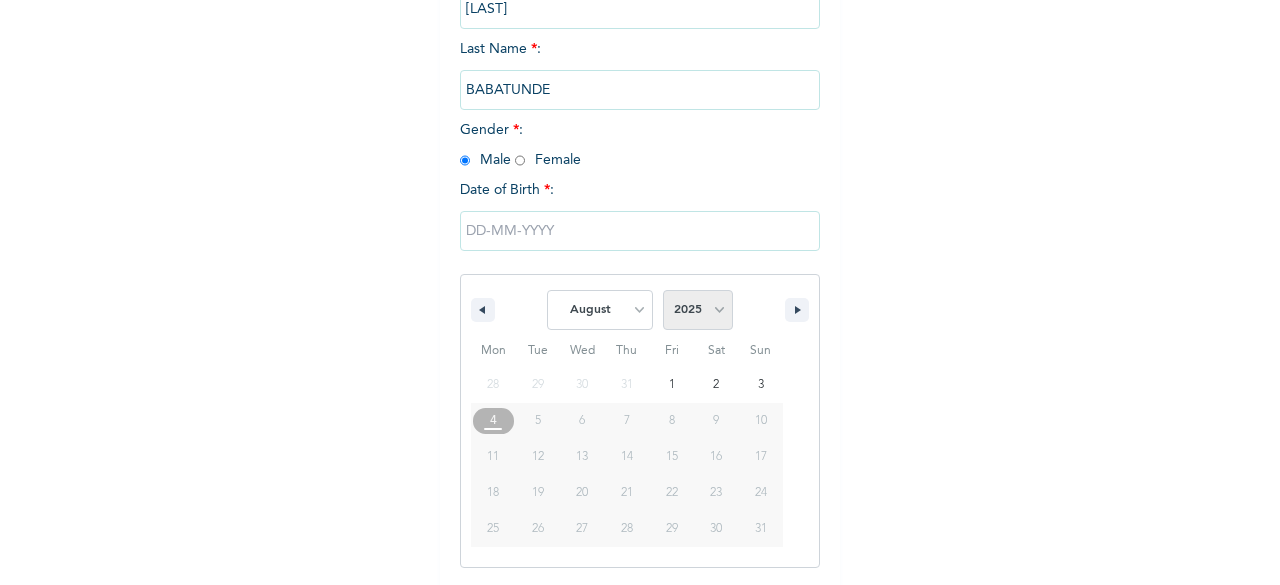 select on "1991" 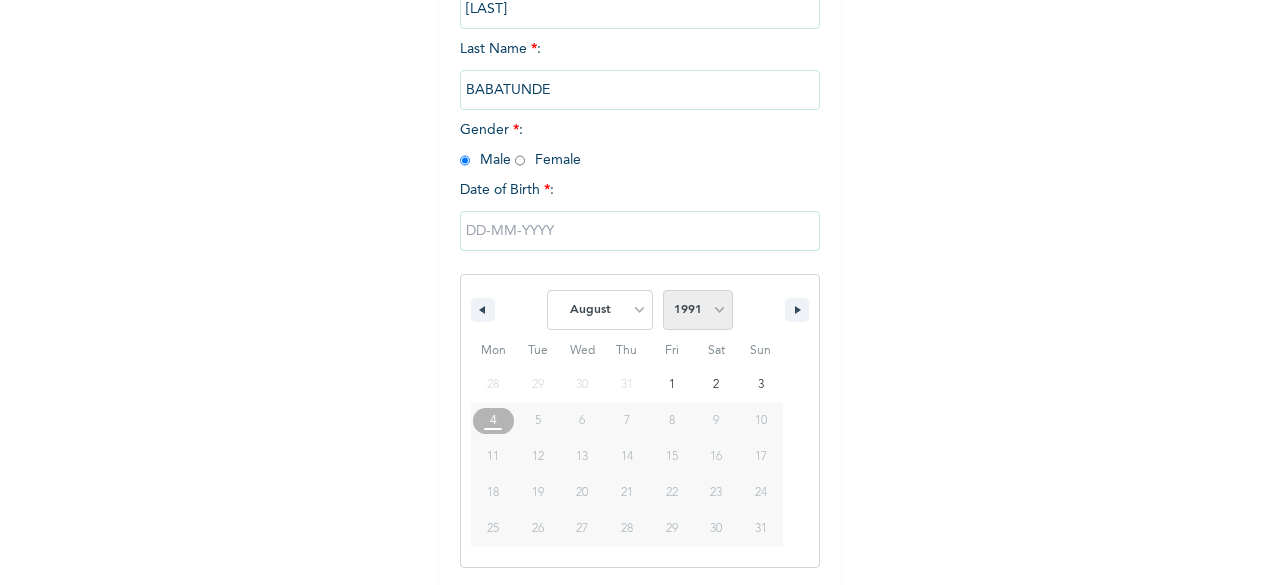 click on "2025 2024 2023 2022 2021 2020 2019 2018 2017 2016 2015 2014 2013 2012 2011 2010 2009 2008 2007 2006 2005 2004 2003 2002 2001 2000 1999 1998 1997 1996 1995 1994 1993 1992 1991 1990 1989 1988 1987 1986 1985 1984 1983 1982 1981 1980 1979 1978 1977 1976 1975 1974 1973 1972 1971 1970 1969 1968 1967 1966 1965 1964 1963 1962 1961 1960" at bounding box center (698, 310) 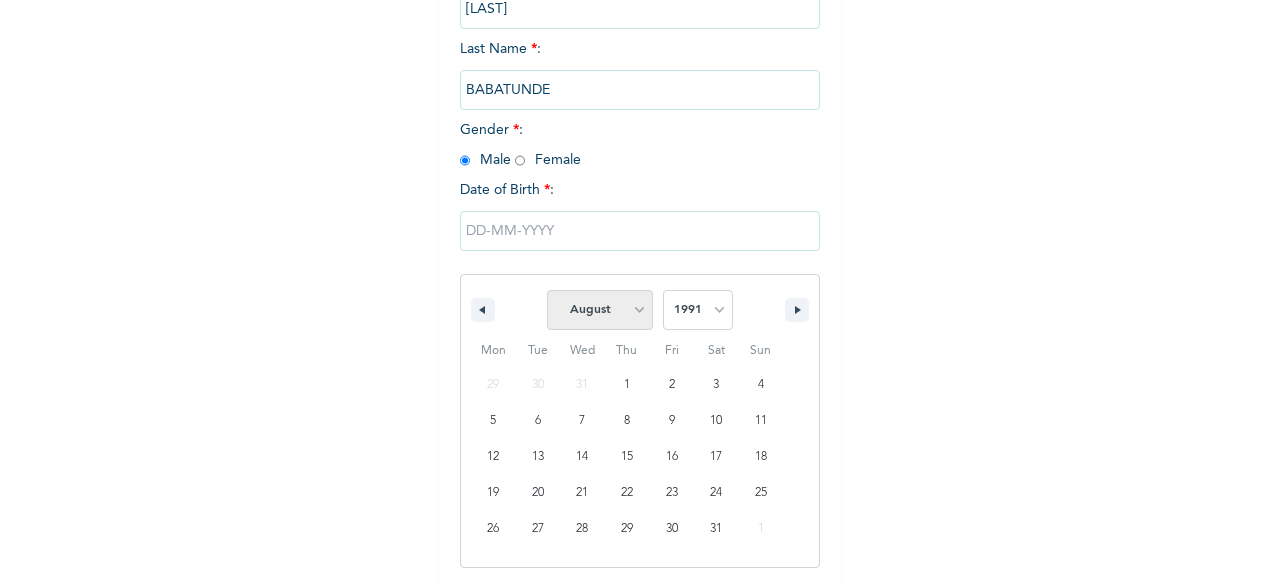 click on "January February March April May June July August September October November December" at bounding box center (600, 310) 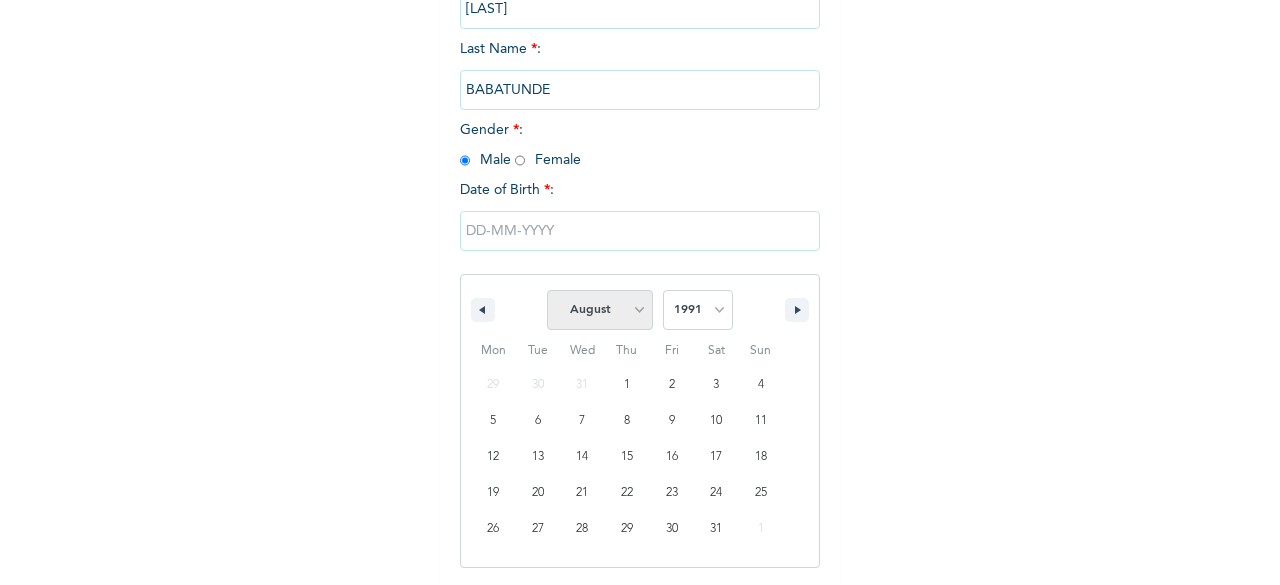 select on "8" 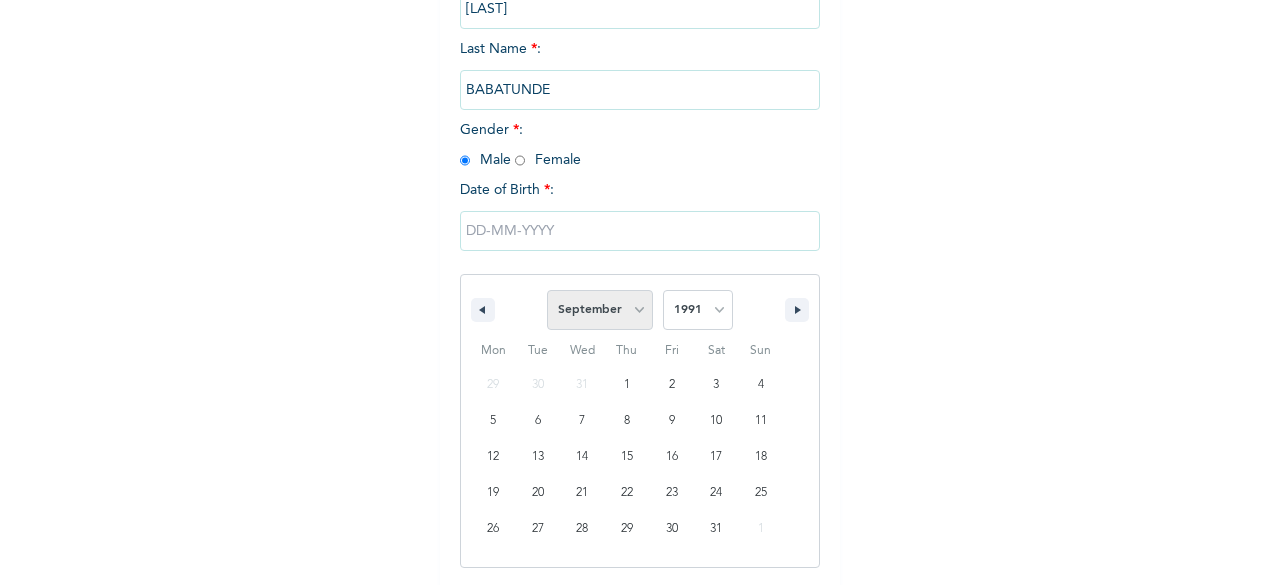 click on "January February March April May June July August September October November December" at bounding box center [600, 310] 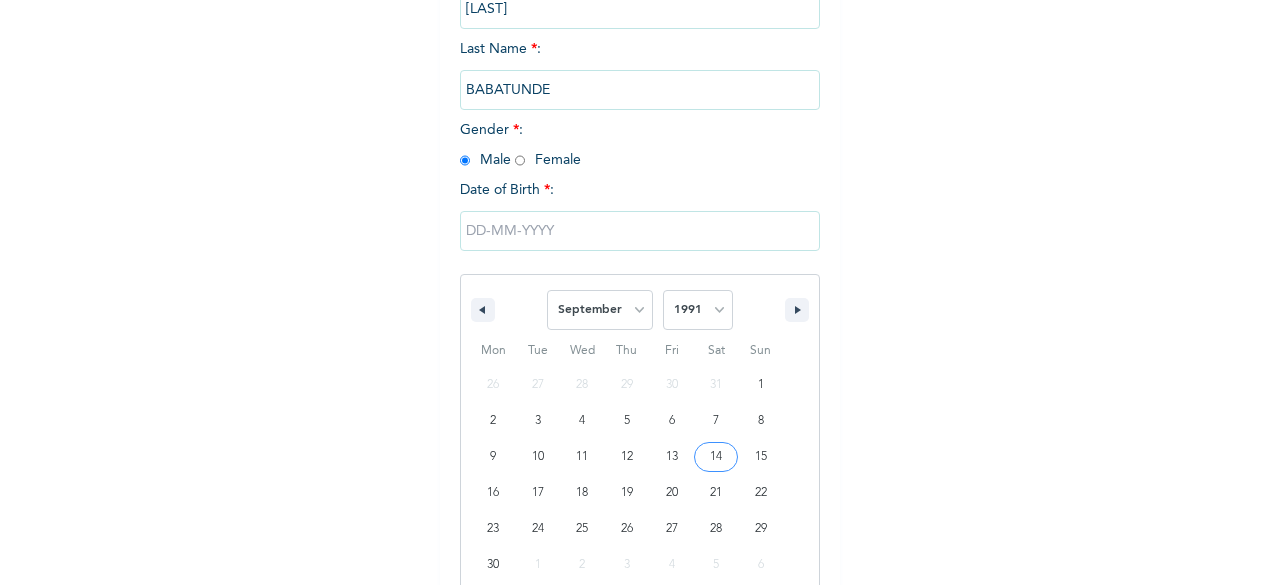 type on "[DATE]" 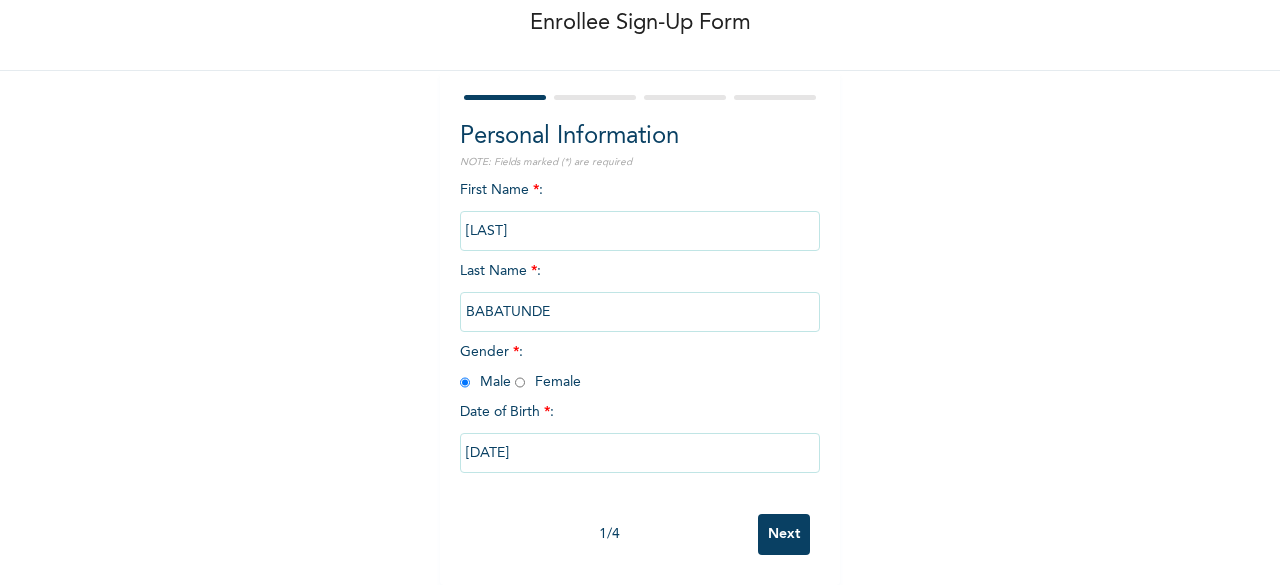 scroll, scrollTop: 120, scrollLeft: 0, axis: vertical 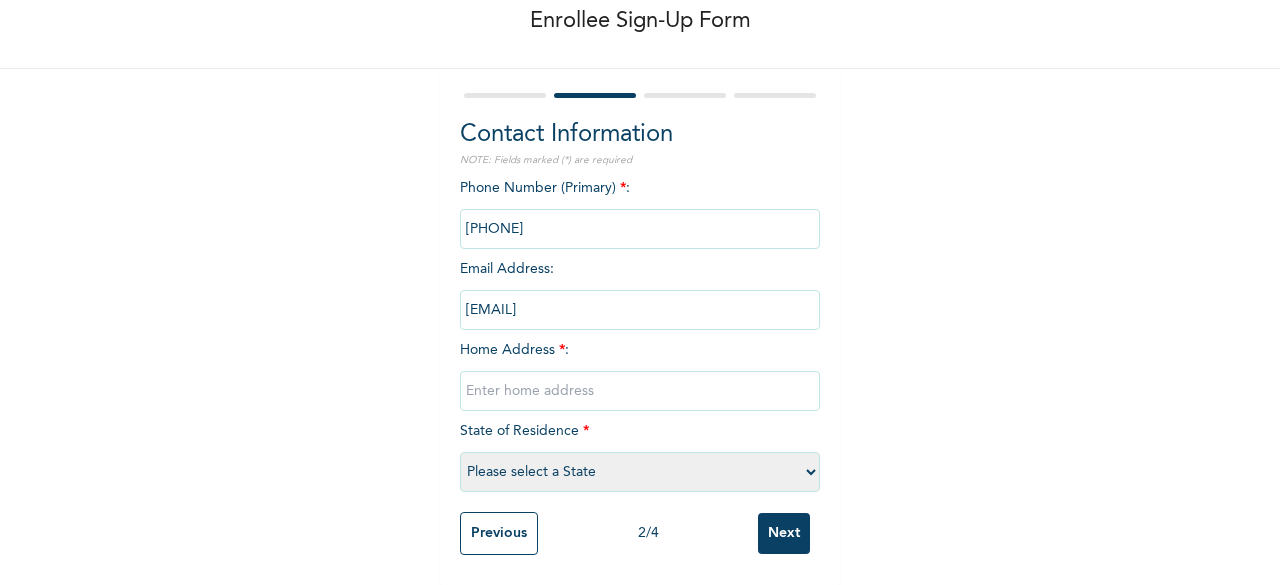 click at bounding box center (640, 391) 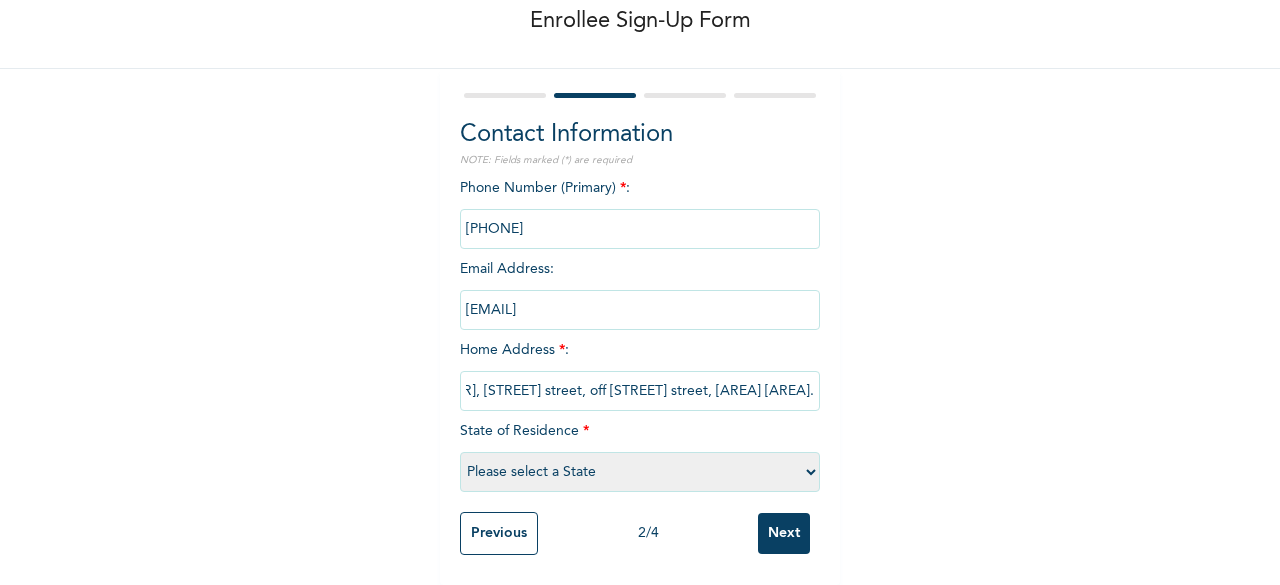 scroll, scrollTop: 0, scrollLeft: 88, axis: horizontal 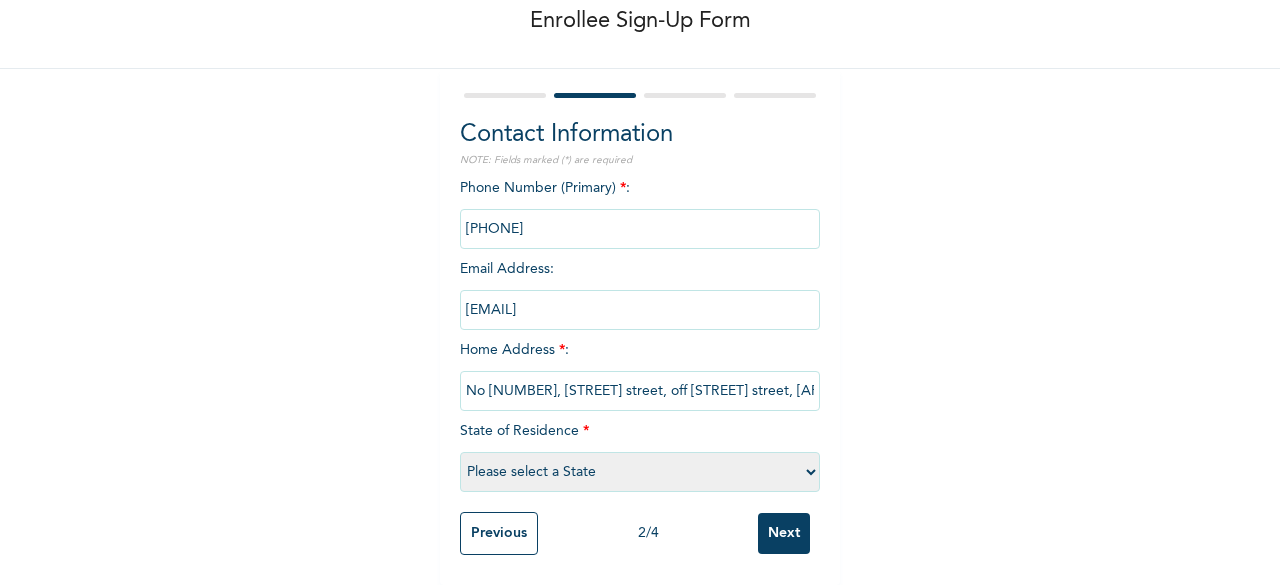click on "Please select a State Abia Abuja (FCT) Adamawa Akwa Ibom Anambra Bauchi Bayelsa Benue Borno Cross River Delta Ebonyi Edo Ekiti Enugu Gombe Imo Jigawa Kaduna Kano Katsina Kebbi Kogi Kwara Lagos Nasarawa Niger Ogun Ondo Osun Oyo Plateau Rivers Sokoto Taraba Yobe Zamfara" at bounding box center (640, 472) 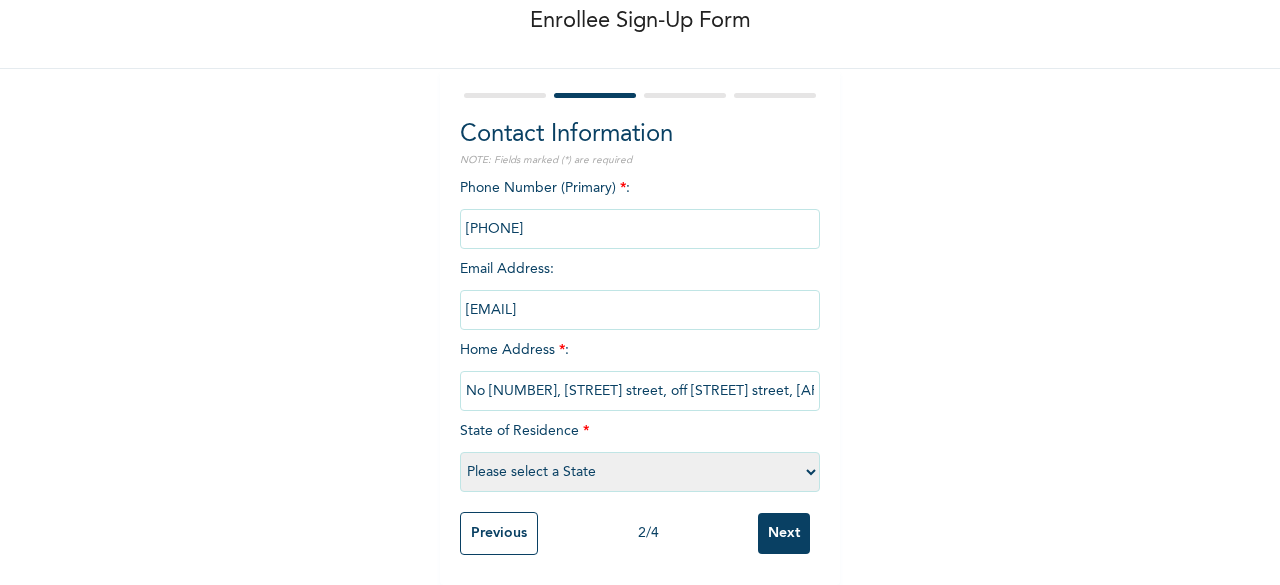 select on "25" 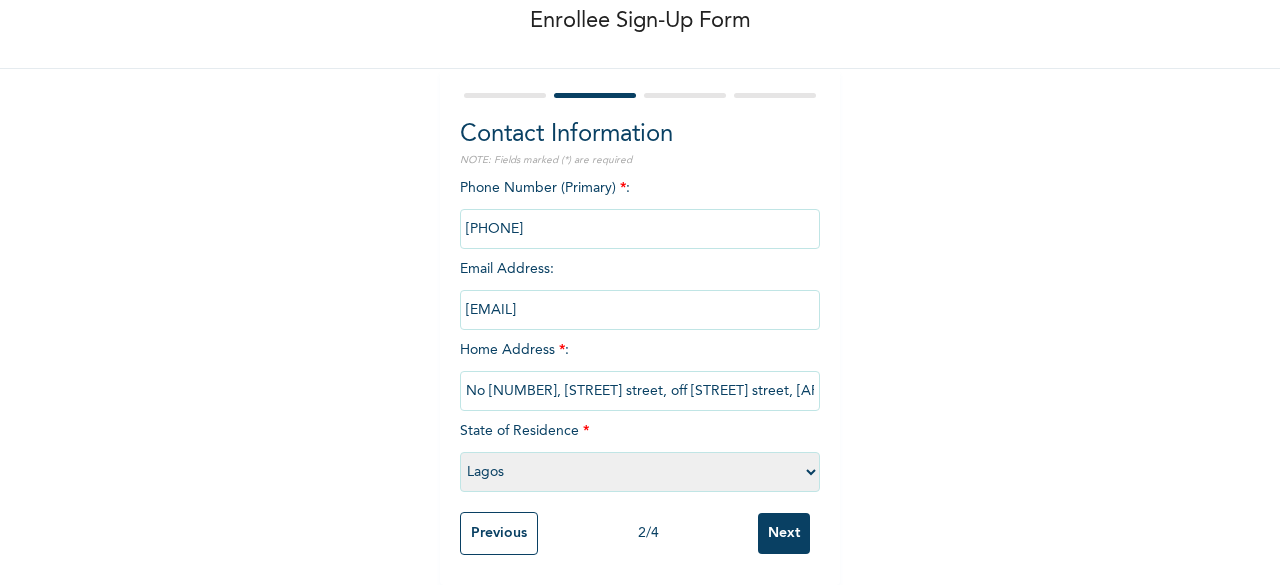 click on "Please select a State Abia Abuja (FCT) Adamawa Akwa Ibom Anambra Bauchi Bayelsa Benue Borno Cross River Delta Ebonyi Edo Ekiti Enugu Gombe Imo Jigawa Kaduna Kano Katsina Kebbi Kogi Kwara Lagos Nasarawa Niger Ogun Ondo Osun Oyo Plateau Rivers Sokoto Taraba Yobe Zamfara" at bounding box center [640, 472] 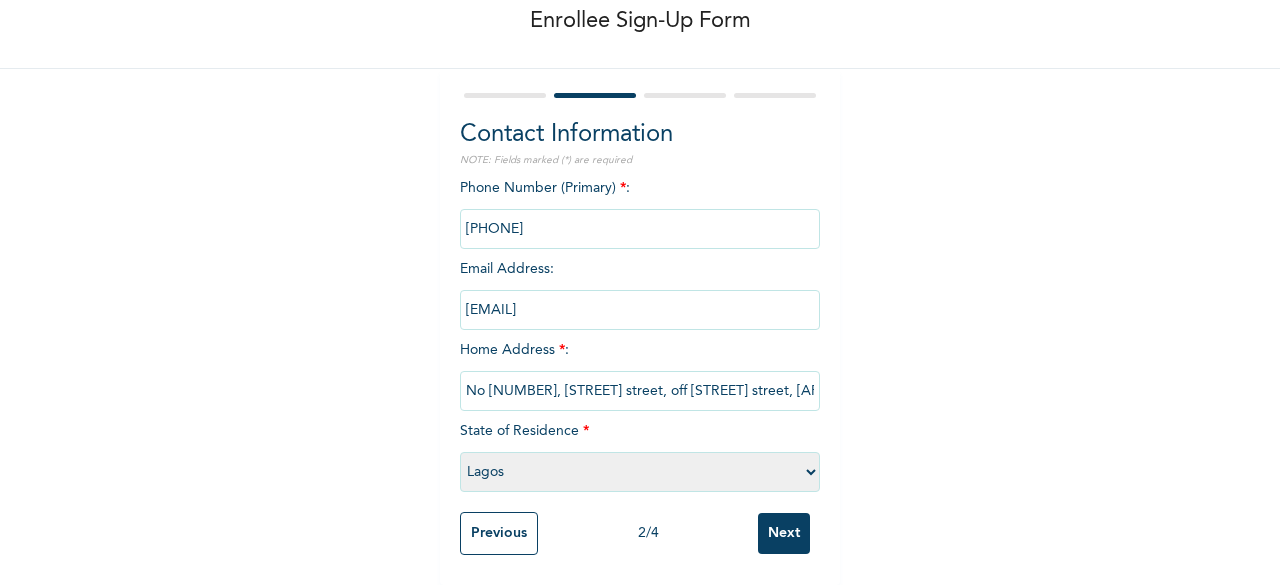 scroll, scrollTop: 122, scrollLeft: 0, axis: vertical 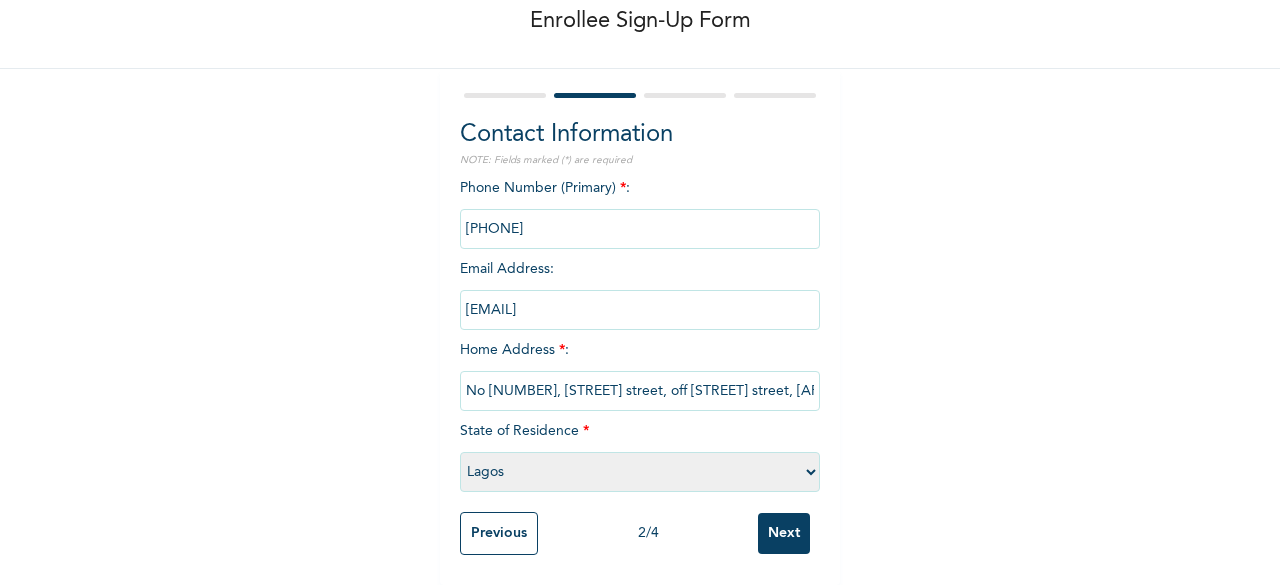 click on "Next" at bounding box center [784, 533] 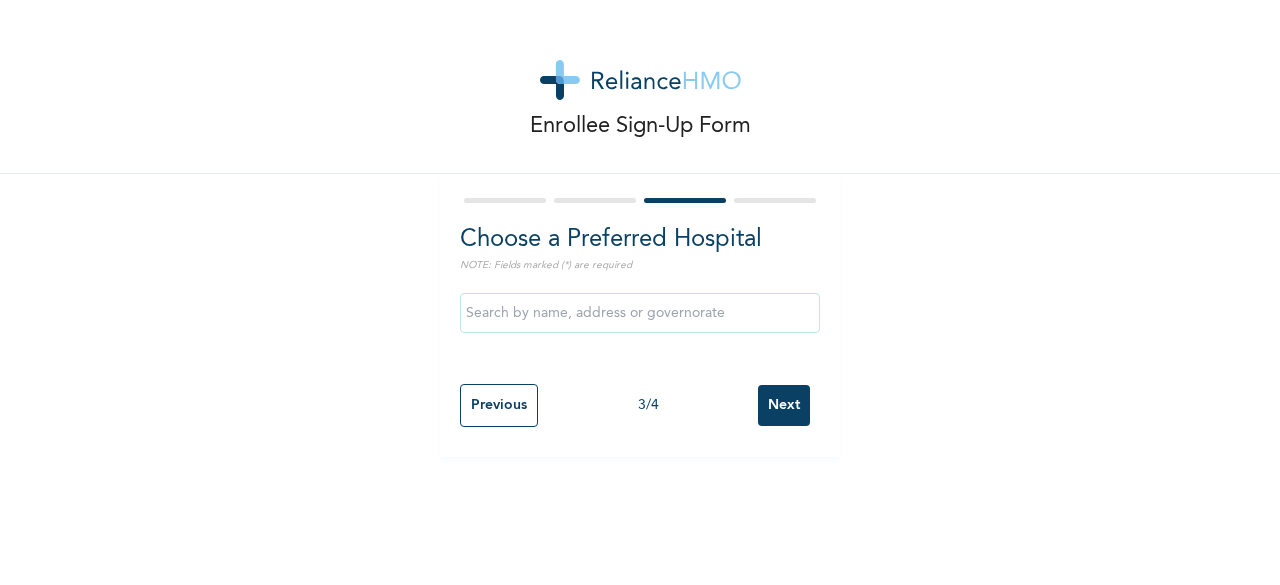 scroll, scrollTop: 0, scrollLeft: 0, axis: both 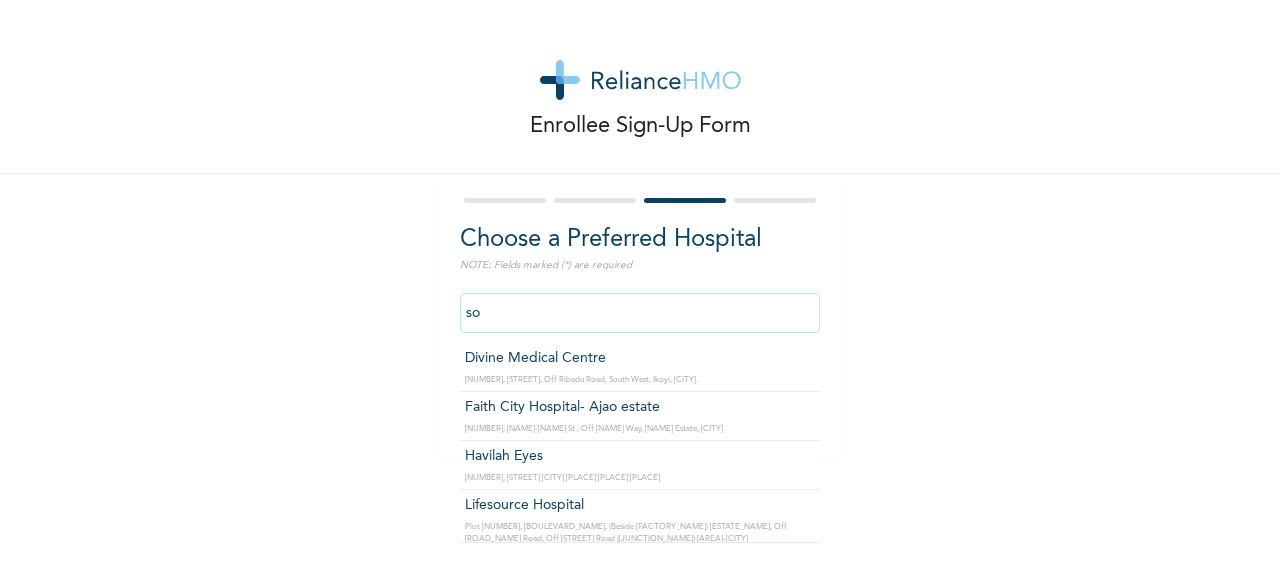 type on "s" 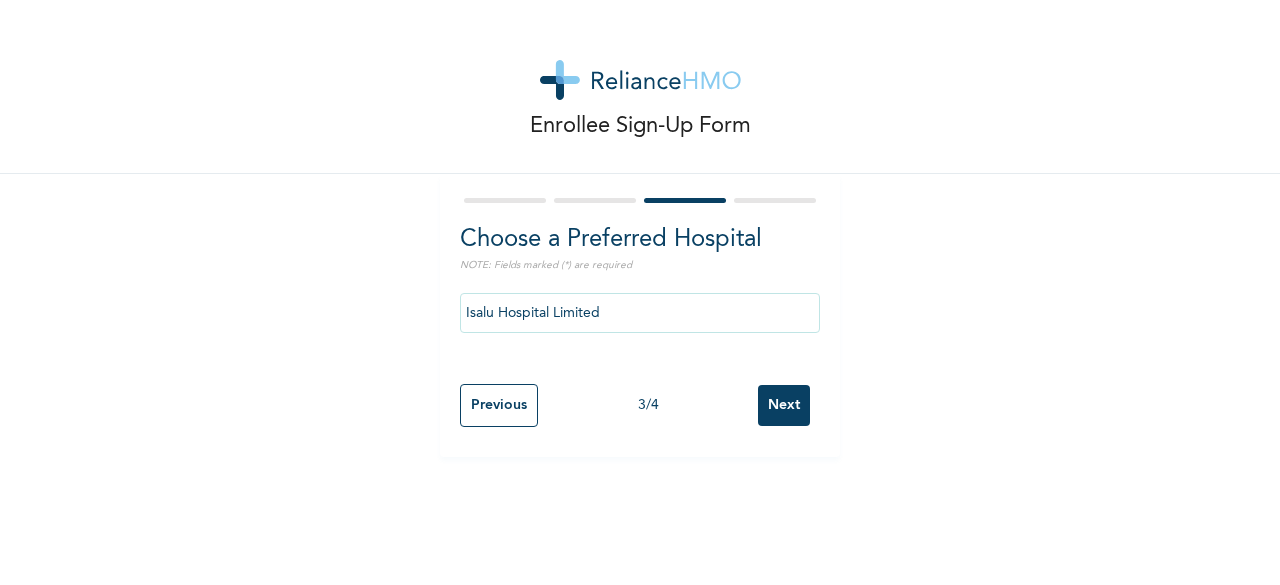 click on "Isalu Hospital Limited" at bounding box center (640, 313) 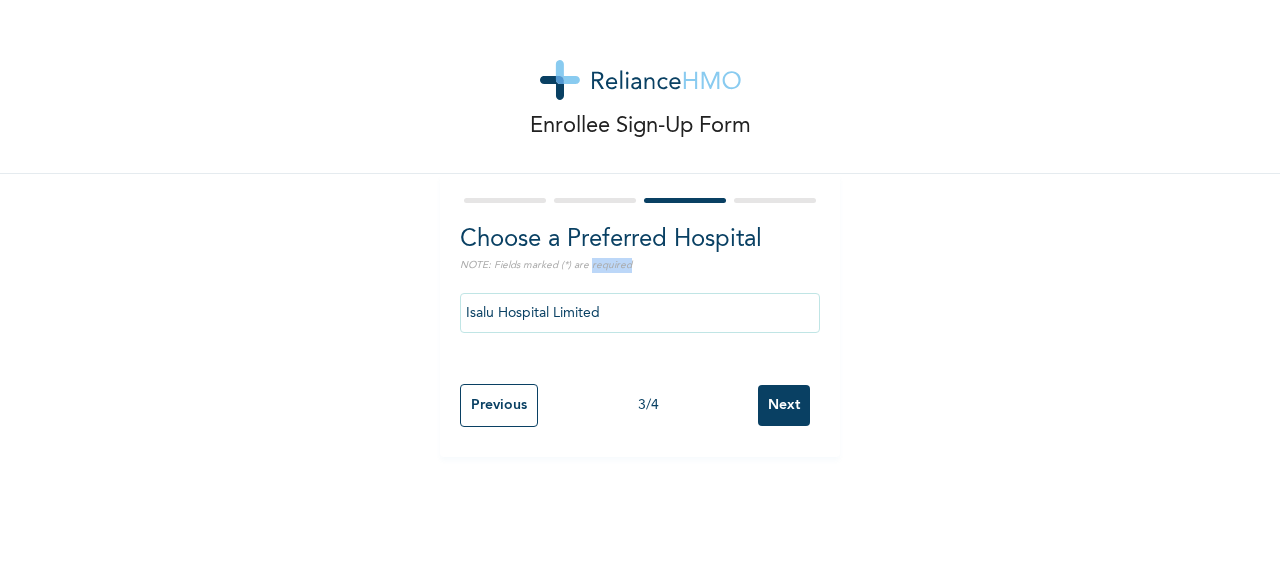 click on "Isalu Hospital Limited" at bounding box center [640, 313] 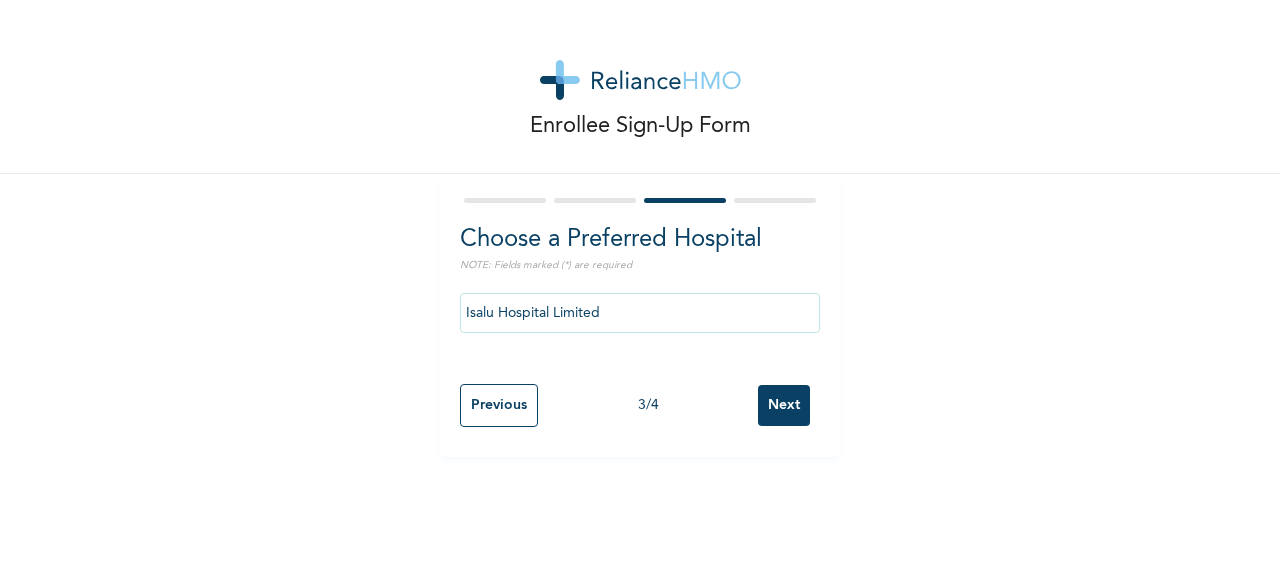 click on "Isalu Hospital Limited" at bounding box center [640, 313] 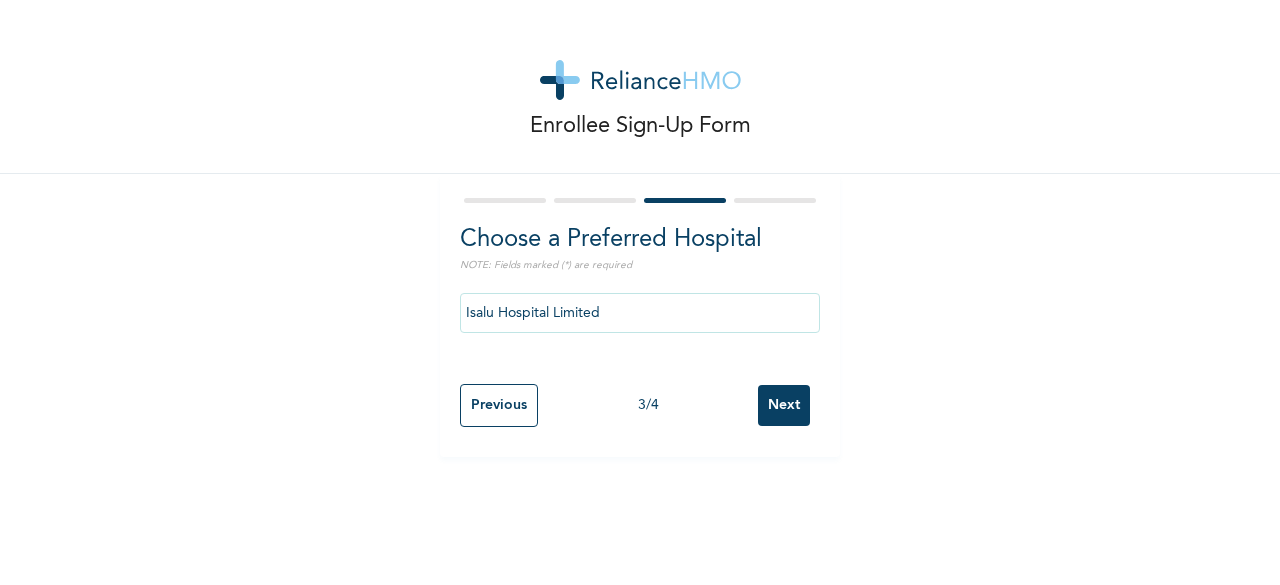 click on "Isalu Hospital Limited" at bounding box center [640, 313] 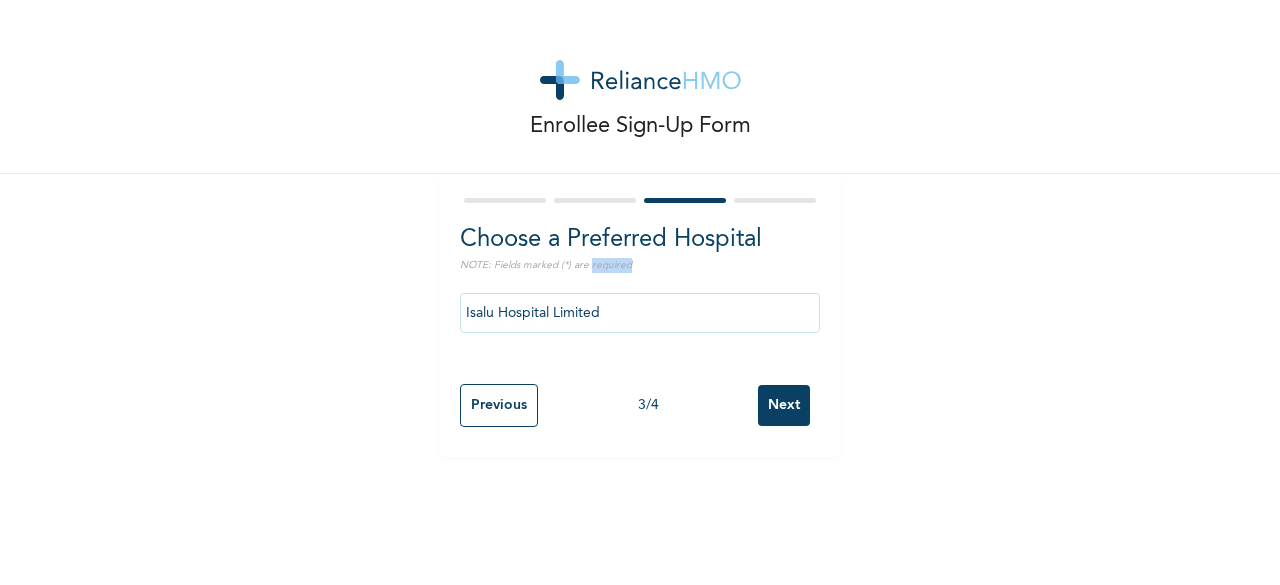 click on "Isalu Hospital Limited" at bounding box center [640, 313] 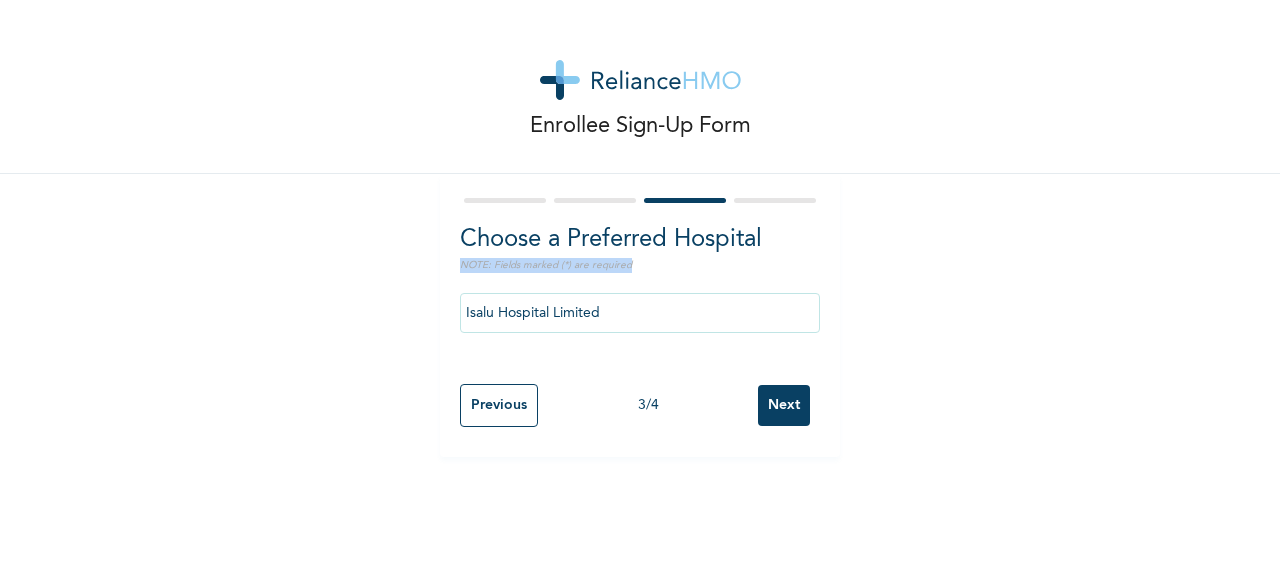 click on "Isalu Hospital Limited" at bounding box center (640, 313) 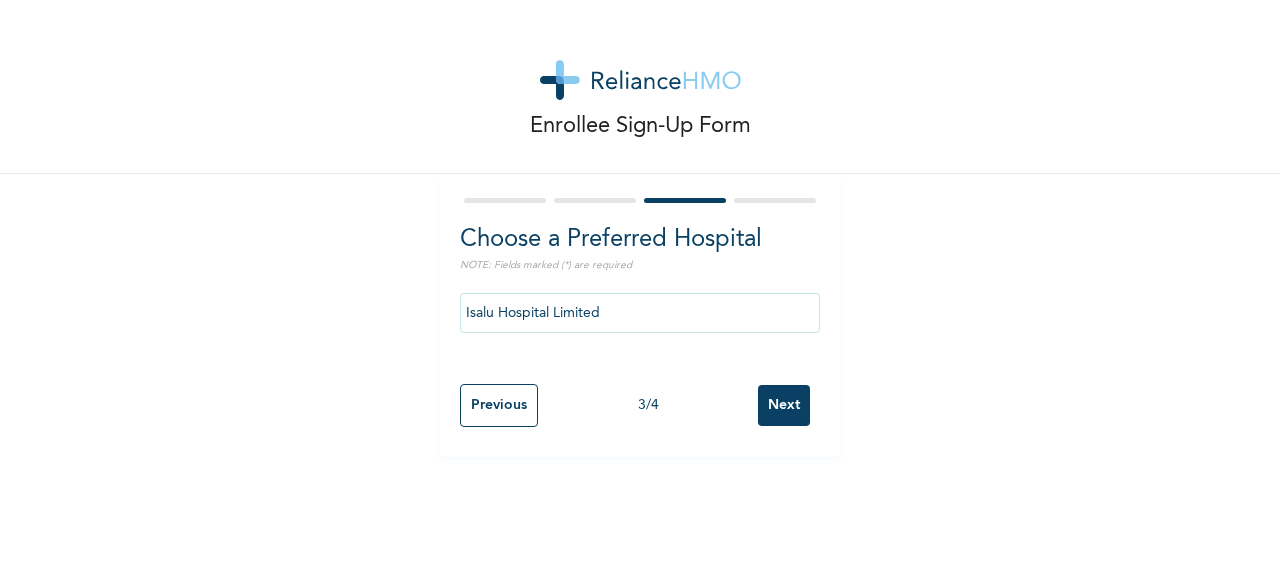 click on "Isalu Hospital Limited" at bounding box center (640, 313) 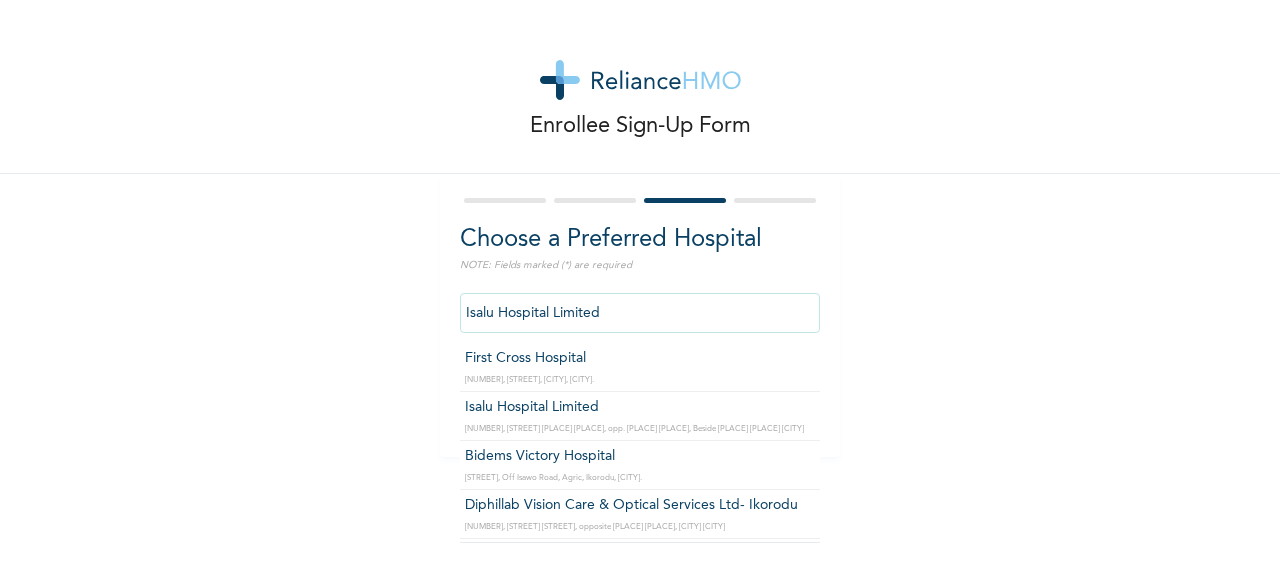 click on "Isalu Hospital Limited" at bounding box center (640, 313) 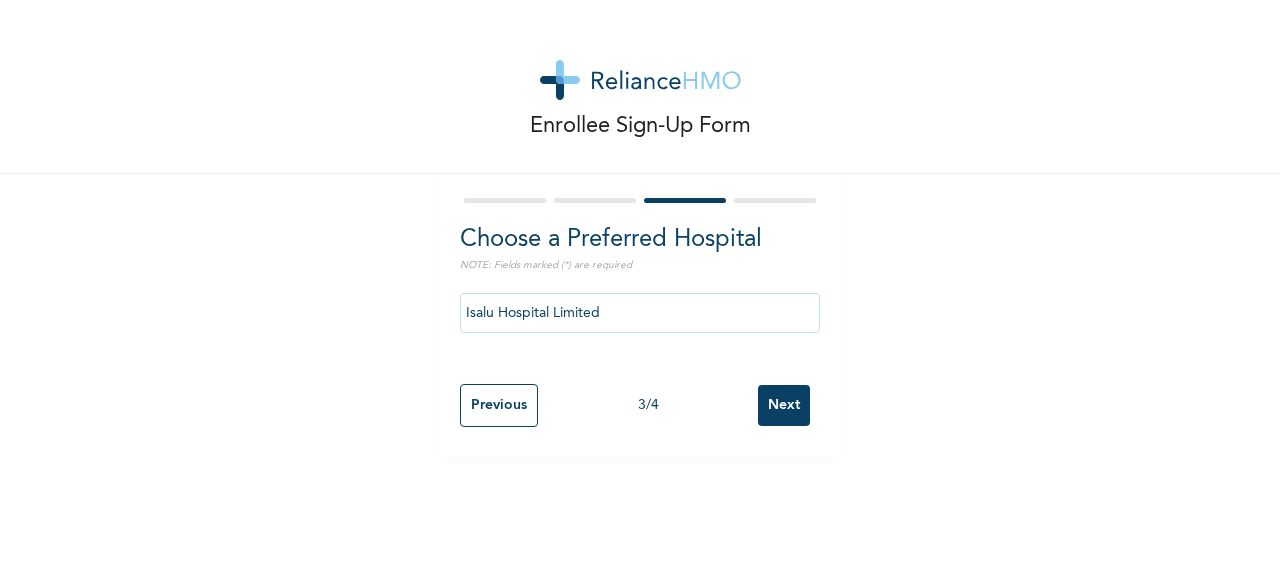 click on "Enrollee Sign-Up Form Choose a Preferred Hospital NOTE: Fields marked (*) are required Isalu Hospital Limited Previous [NUMBER] / [NUMBER] Next" at bounding box center [640, 228] 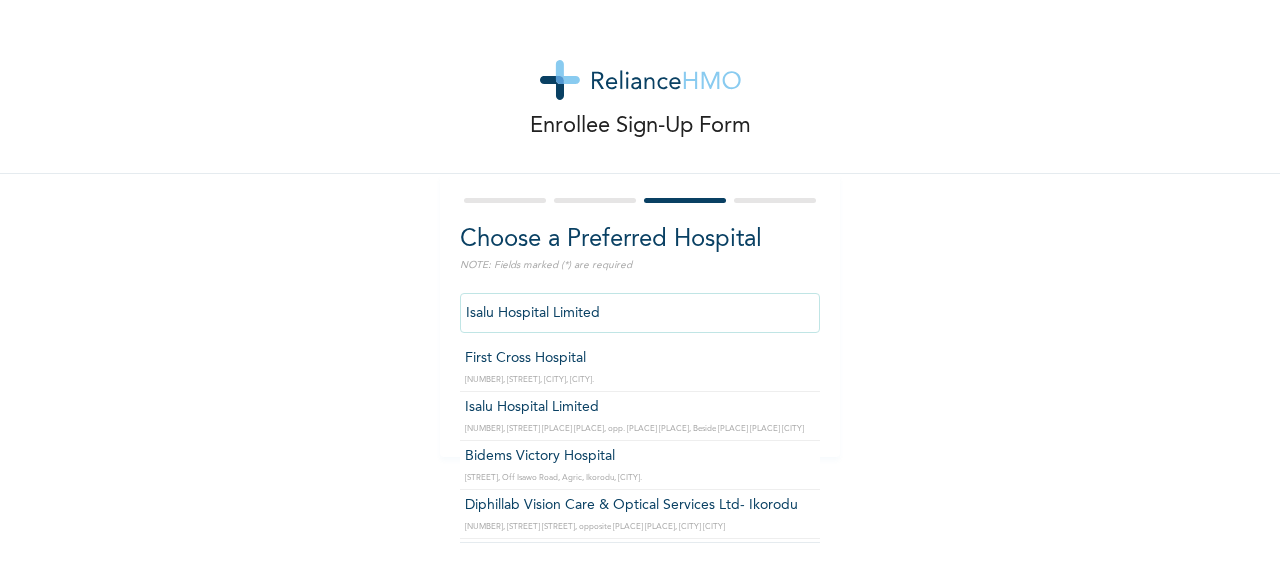click on "Isalu Hospital Limited" at bounding box center (640, 313) 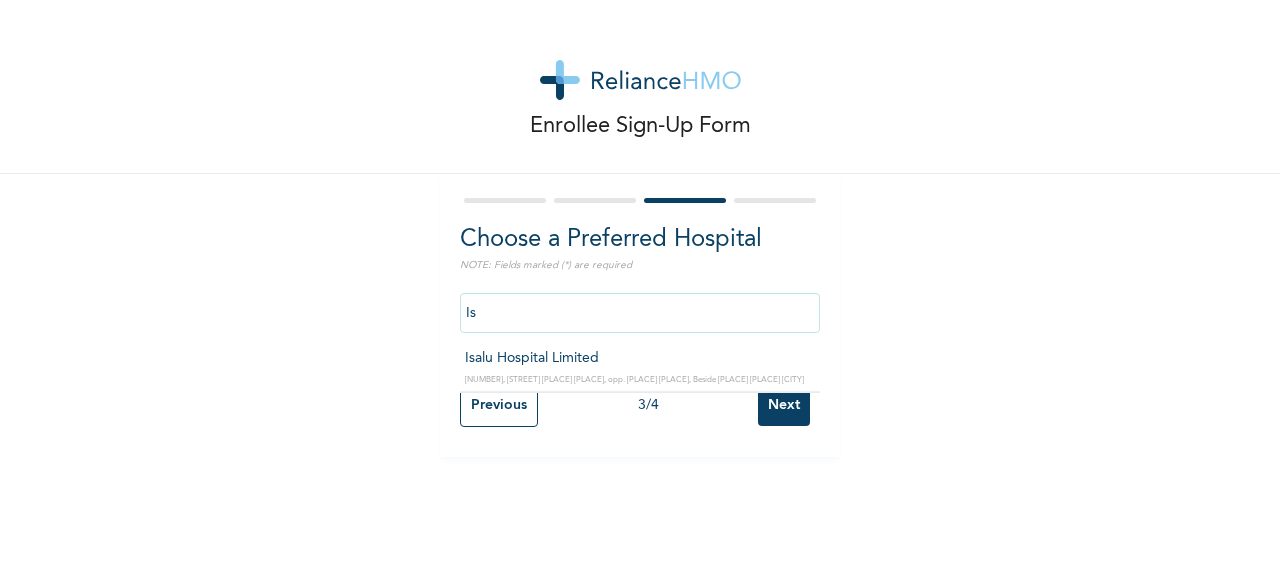 type on "I" 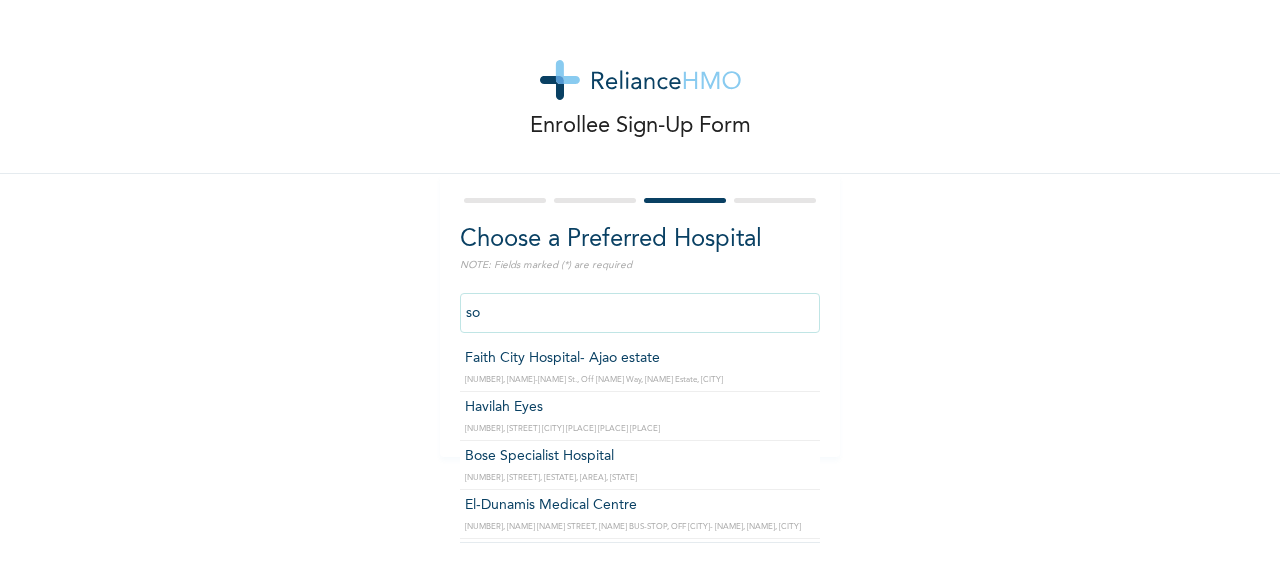 type on "s" 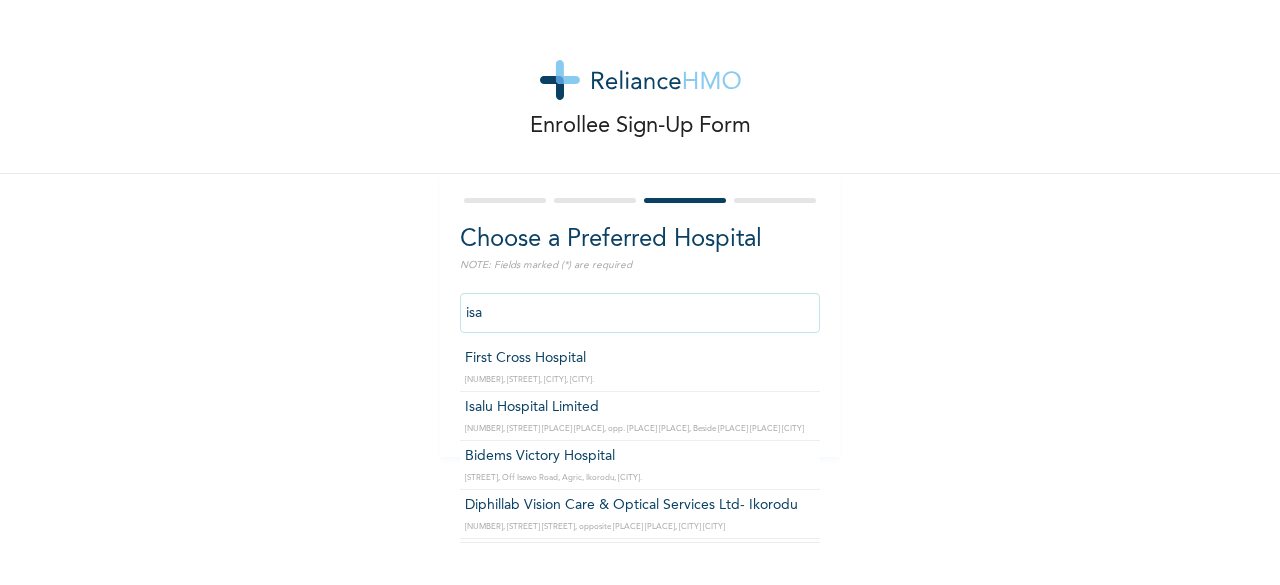 type on "Isalu Hospital Limited" 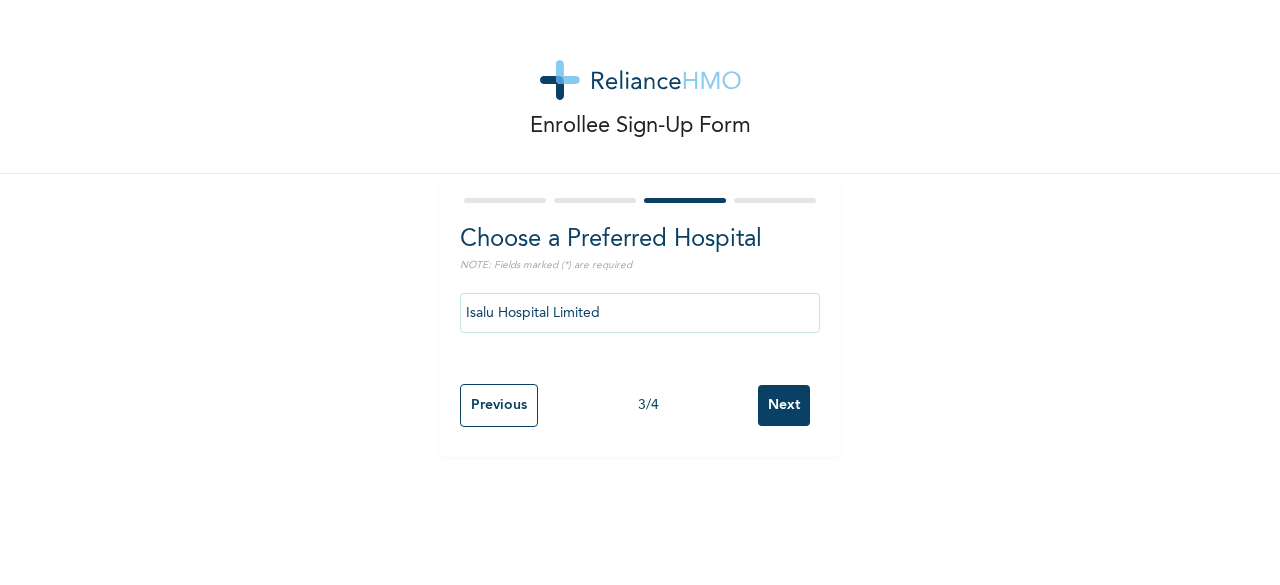 click on "Next" at bounding box center [784, 405] 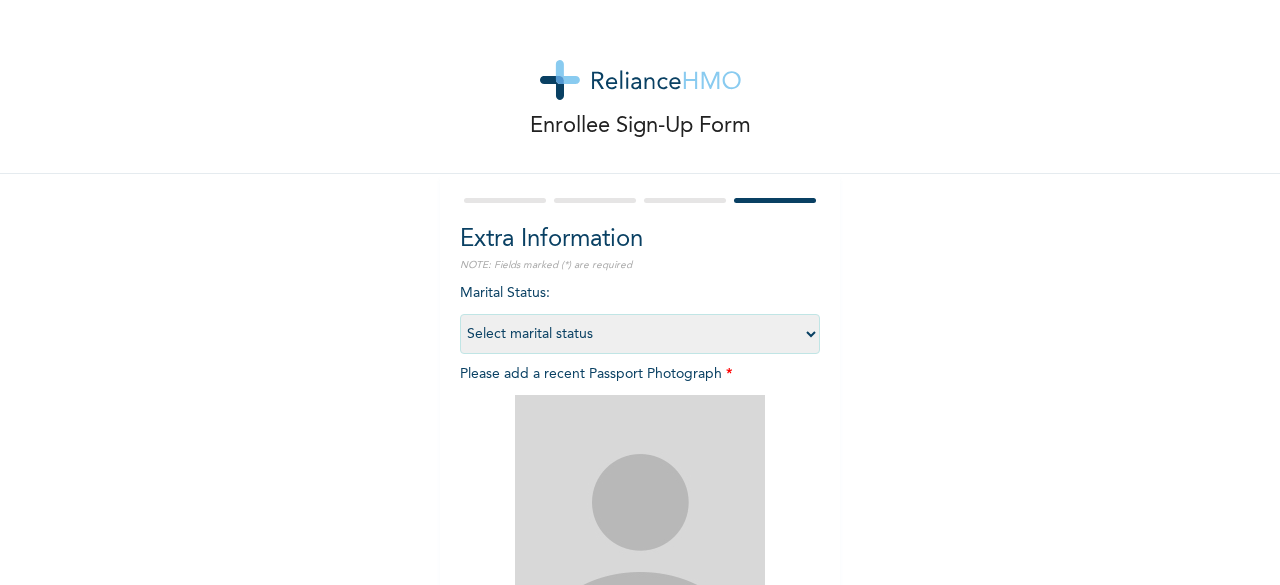 click on "Select marital status Single Married Divorced Widow/Widower" at bounding box center [640, 334] 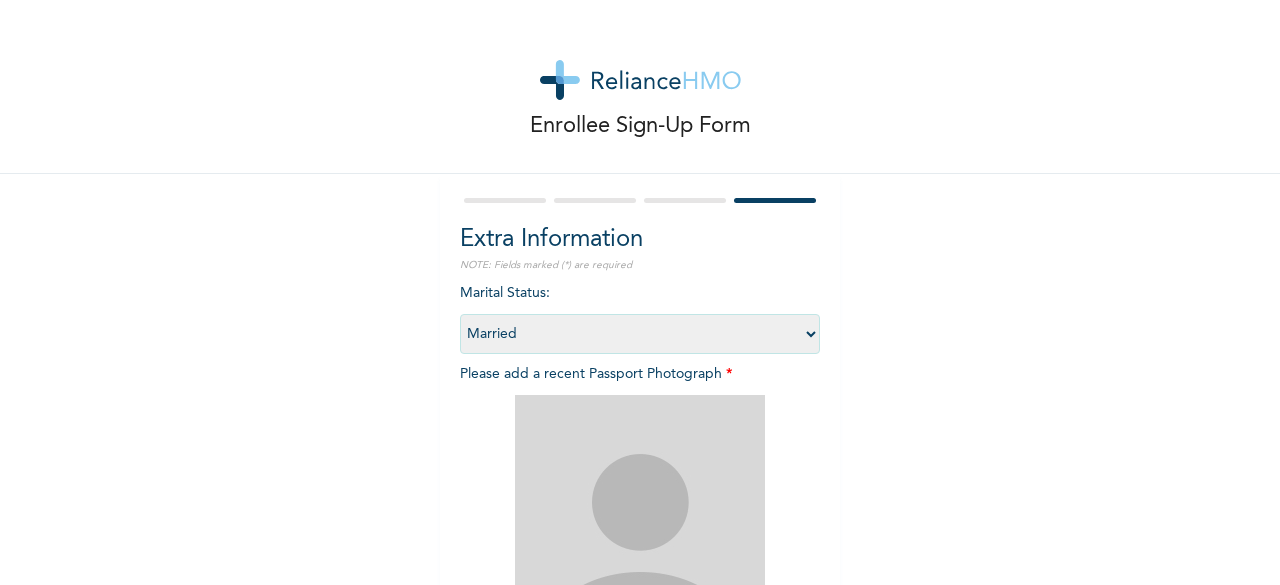 click on "Select marital status Single Married Divorced Widow/Widower" at bounding box center [640, 334] 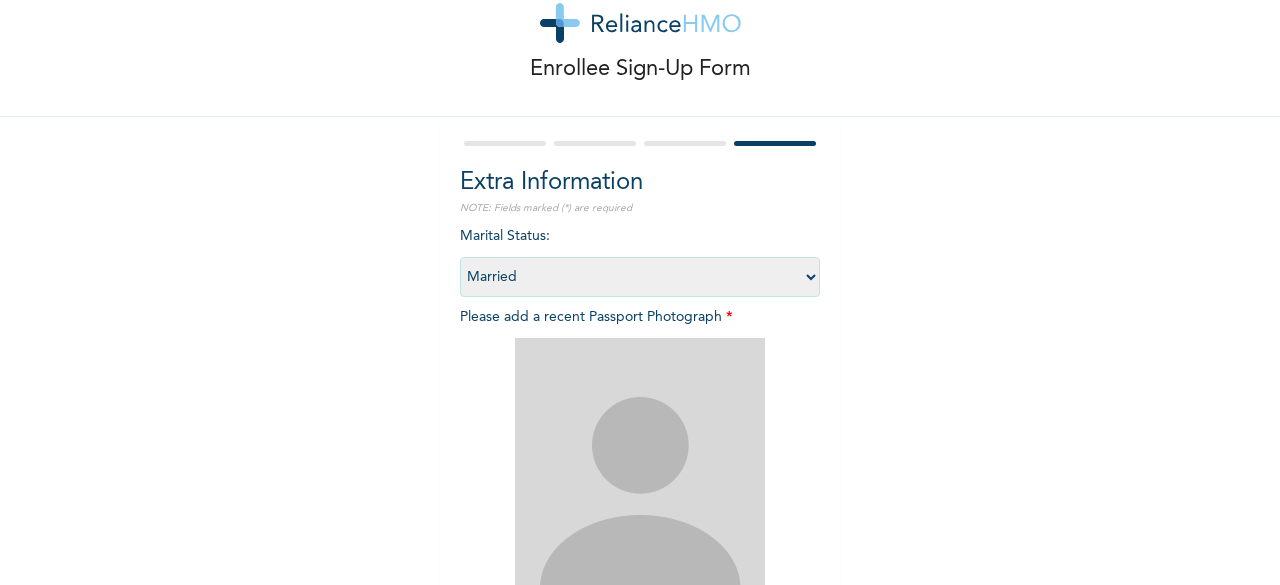 scroll, scrollTop: 193, scrollLeft: 0, axis: vertical 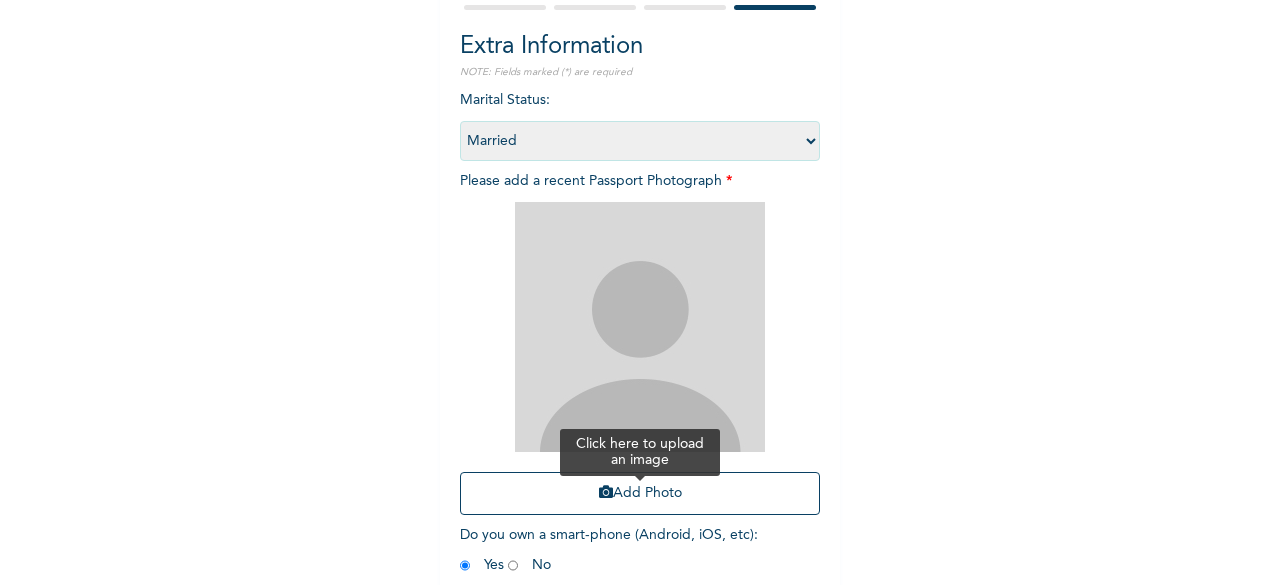 click on "Add Photo" at bounding box center [640, 493] 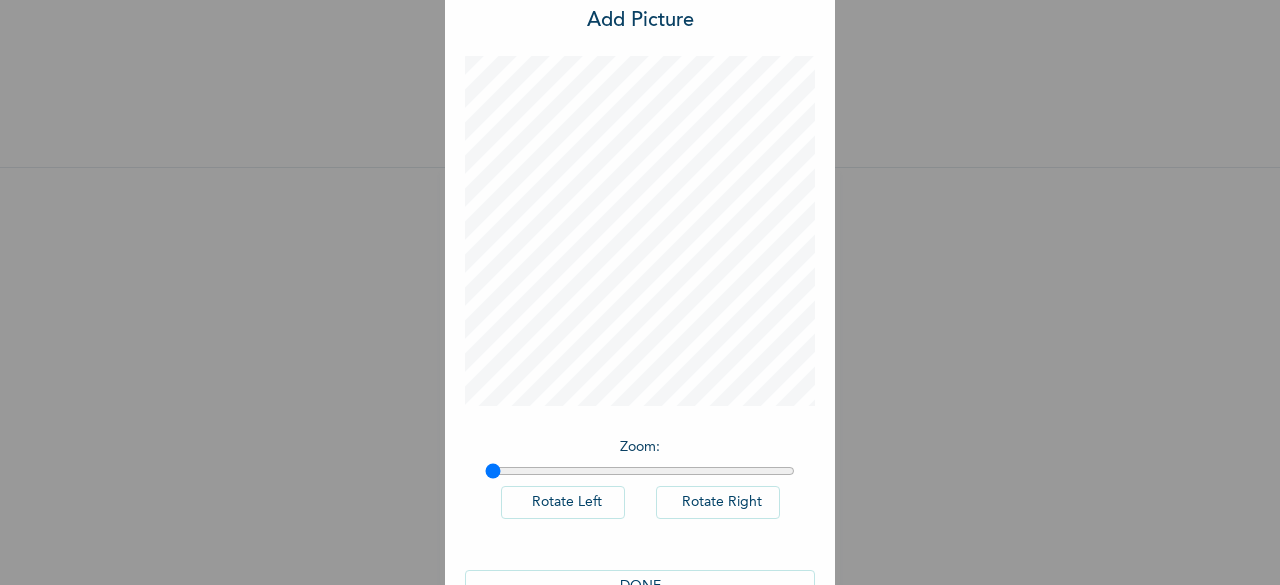 scroll, scrollTop: 112, scrollLeft: 0, axis: vertical 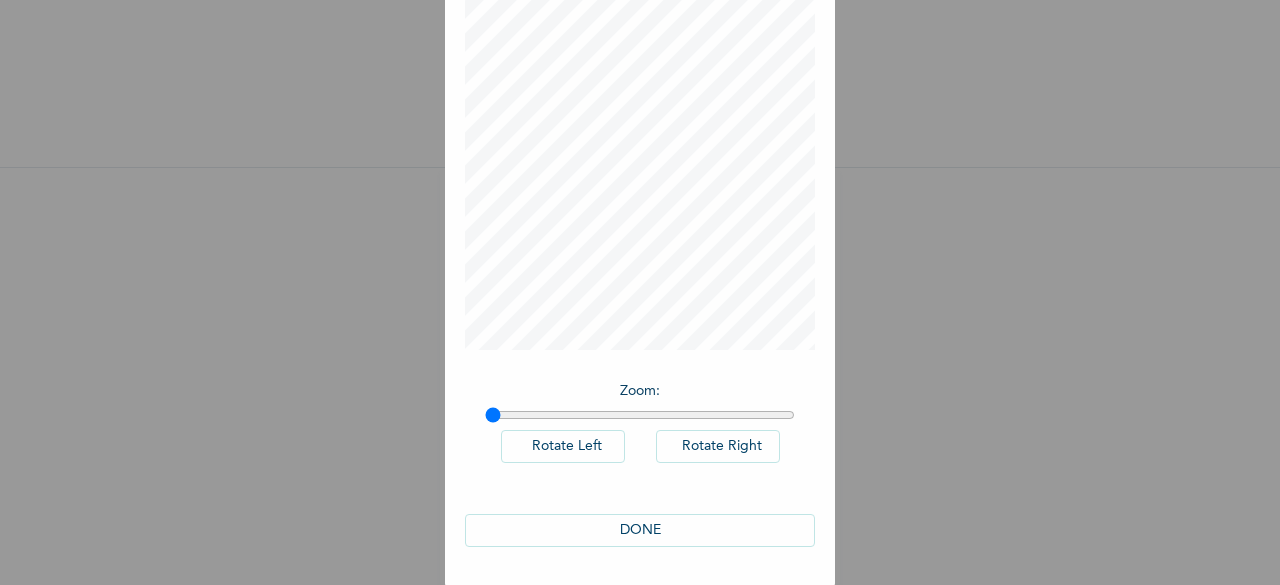 click on "DONE" at bounding box center (640, 530) 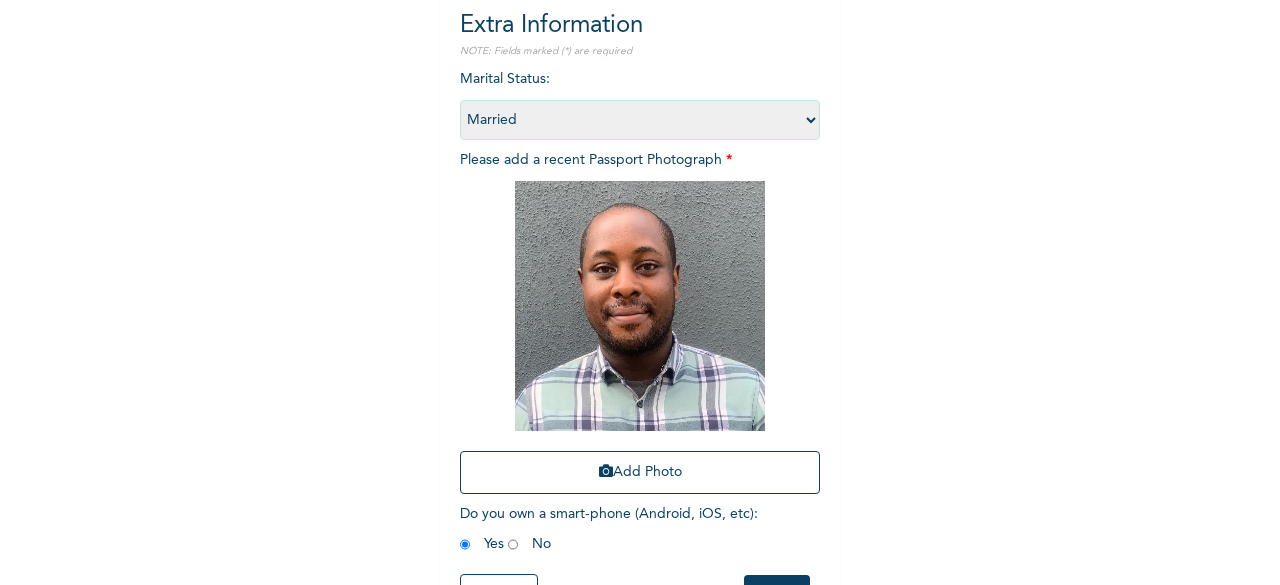 scroll, scrollTop: 292, scrollLeft: 0, axis: vertical 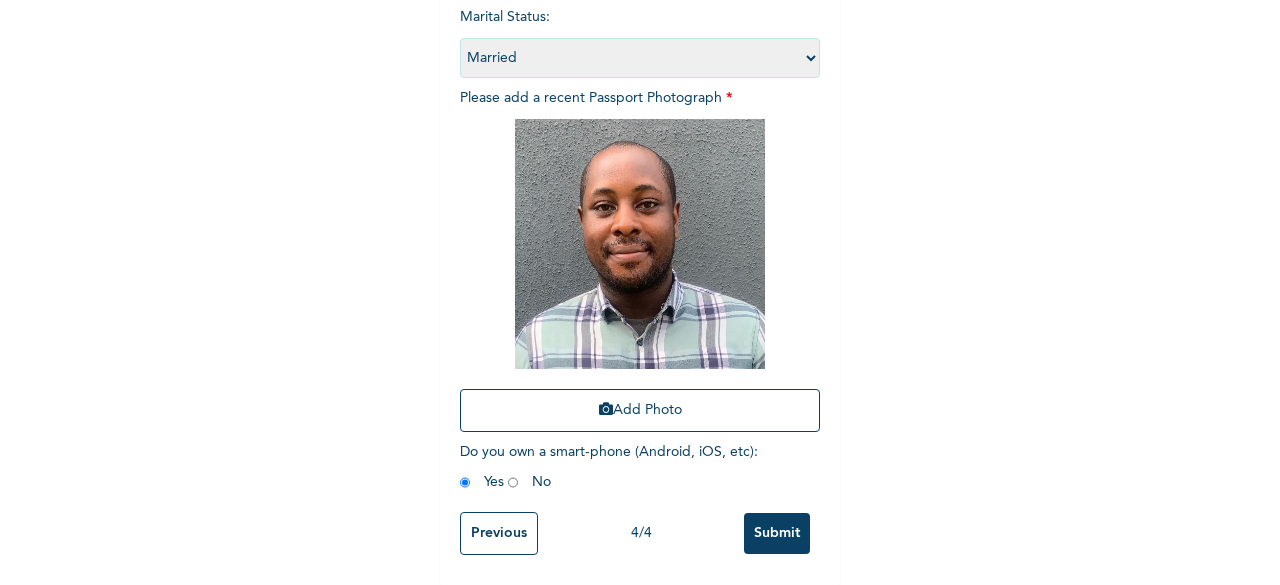 click on "Submit" at bounding box center [777, 533] 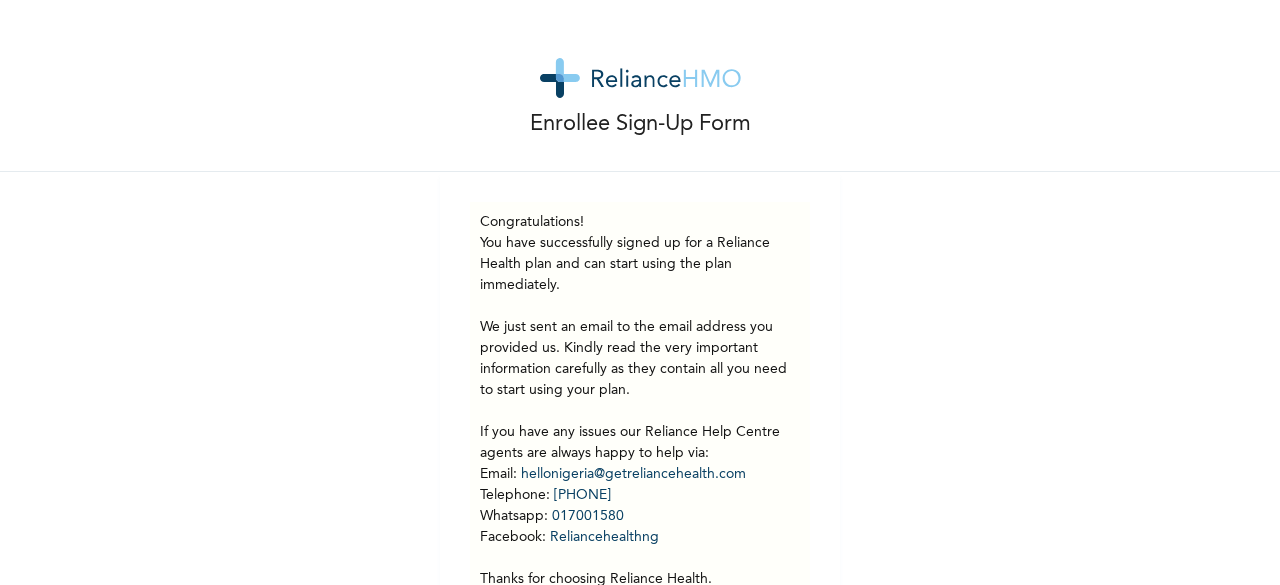 scroll, scrollTop: 0, scrollLeft: 0, axis: both 